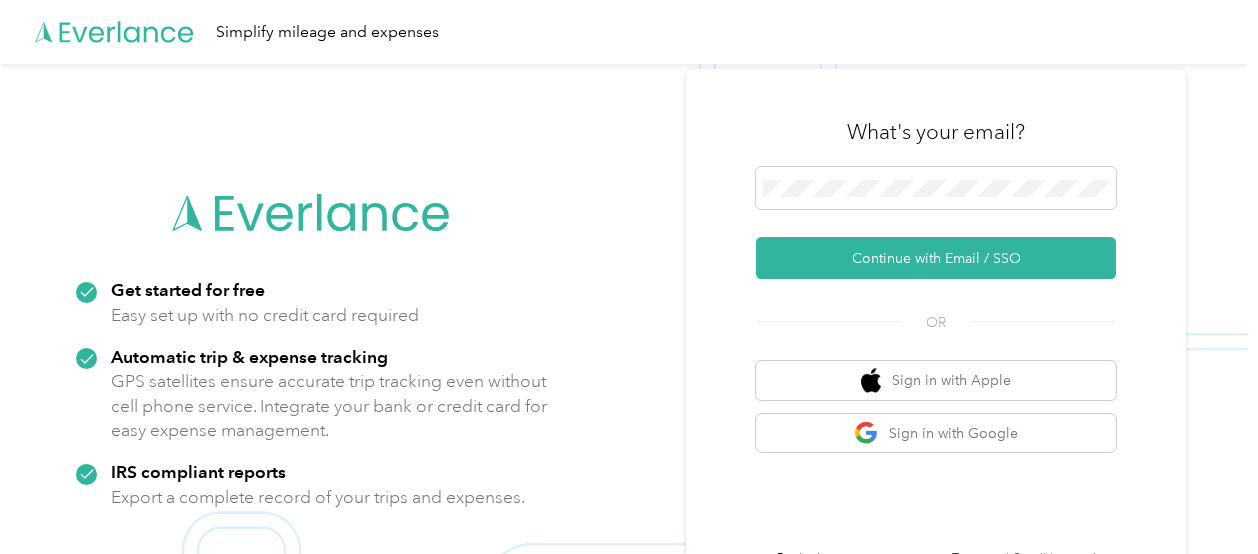 scroll, scrollTop: 0, scrollLeft: 0, axis: both 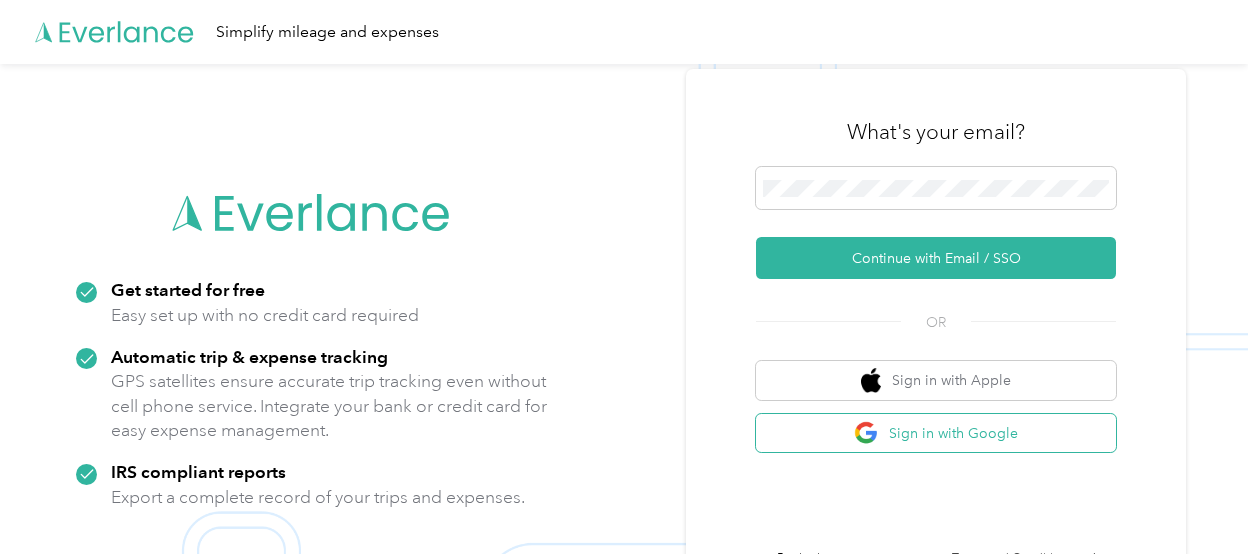 click on "Sign in with Google" at bounding box center [936, 433] 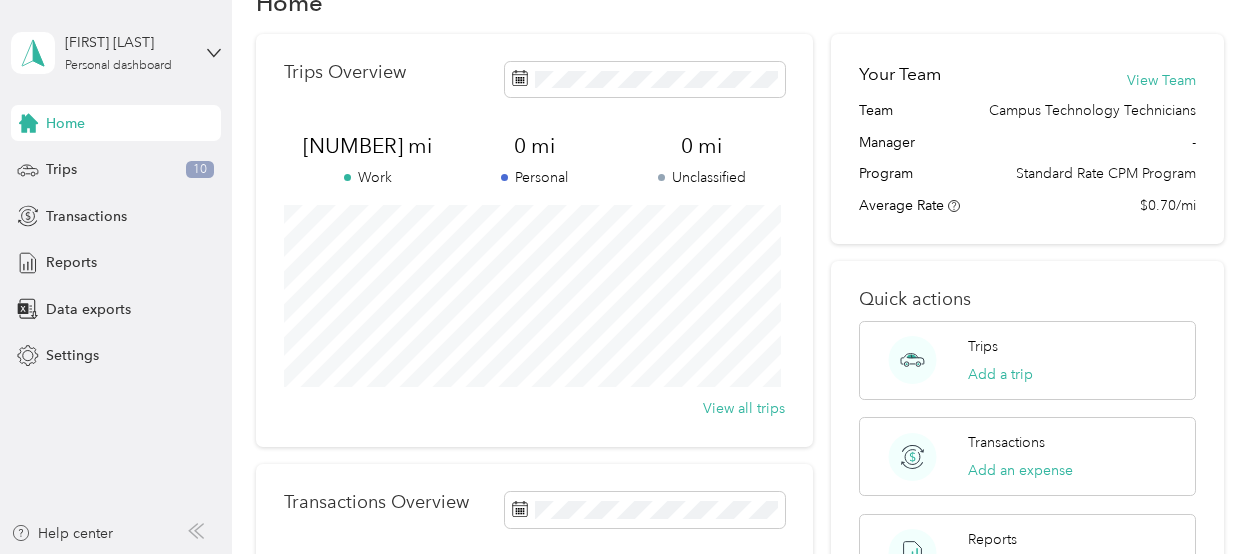 scroll, scrollTop: 0, scrollLeft: 0, axis: both 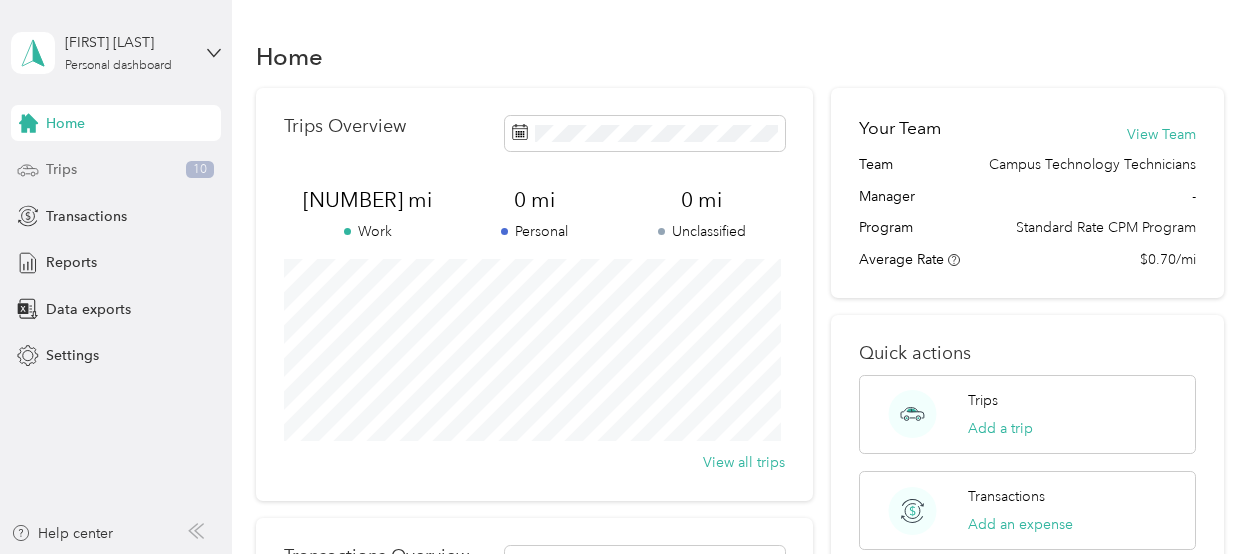 click on "Trips" at bounding box center (61, 169) 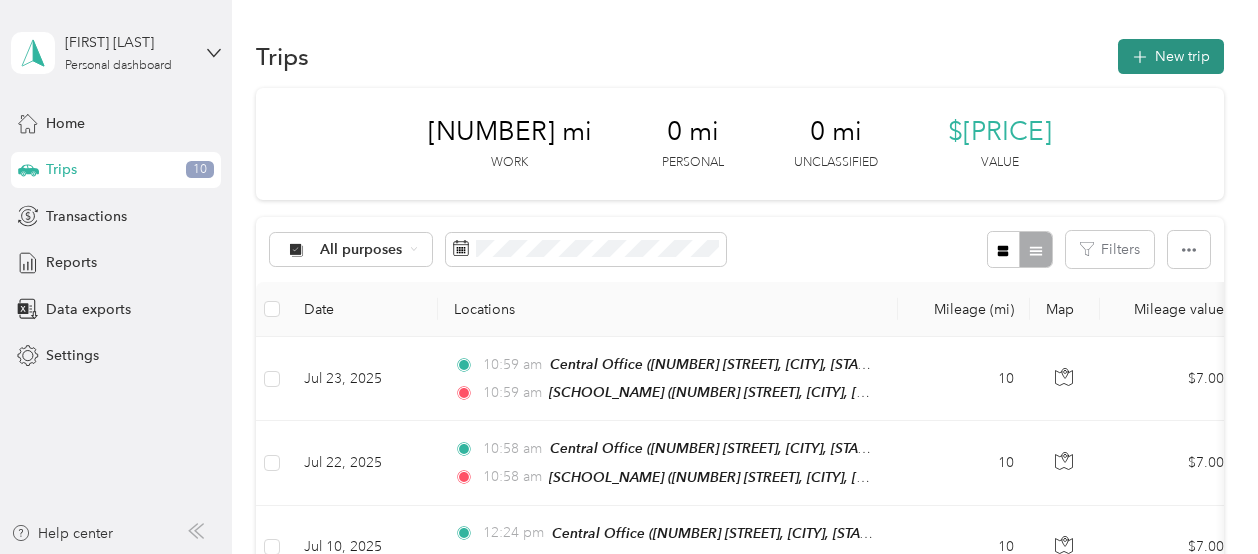 click on "New trip" at bounding box center (1171, 56) 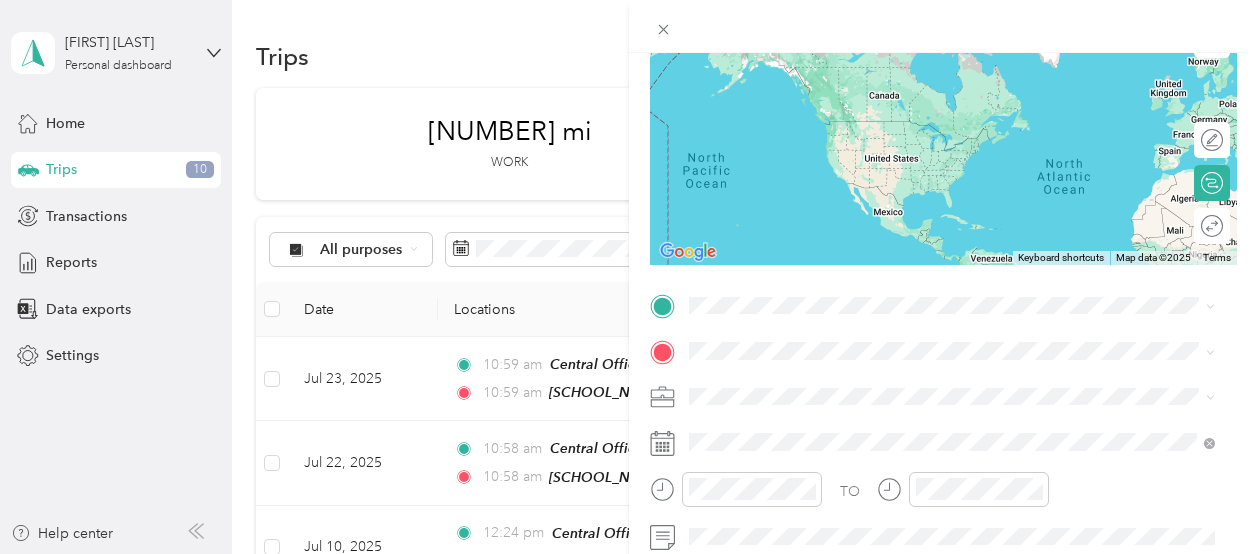 scroll, scrollTop: 300, scrollLeft: 0, axis: vertical 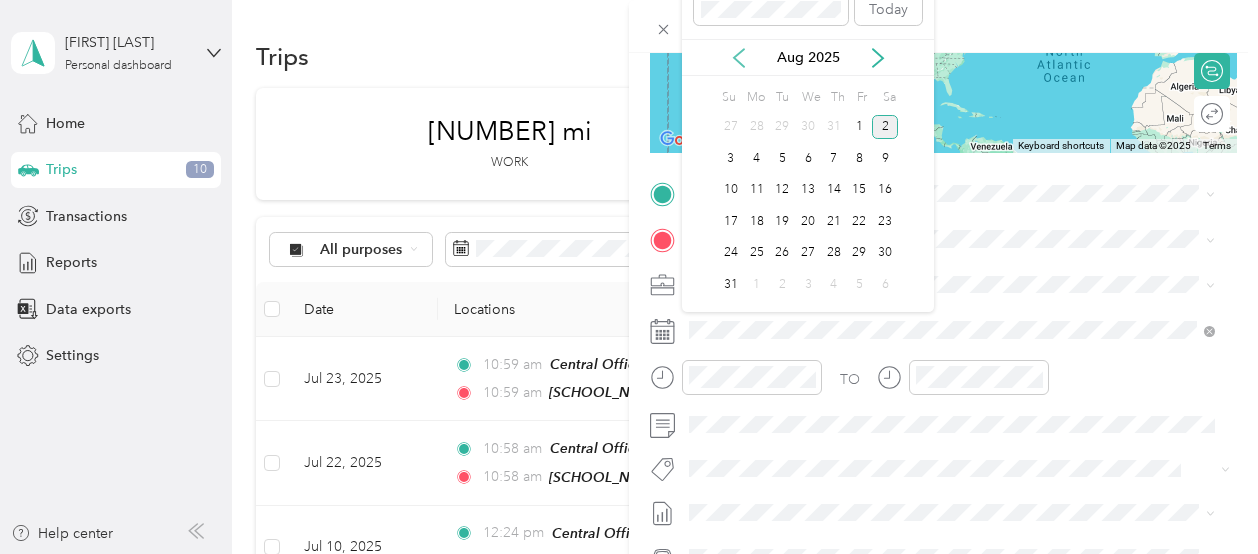 click 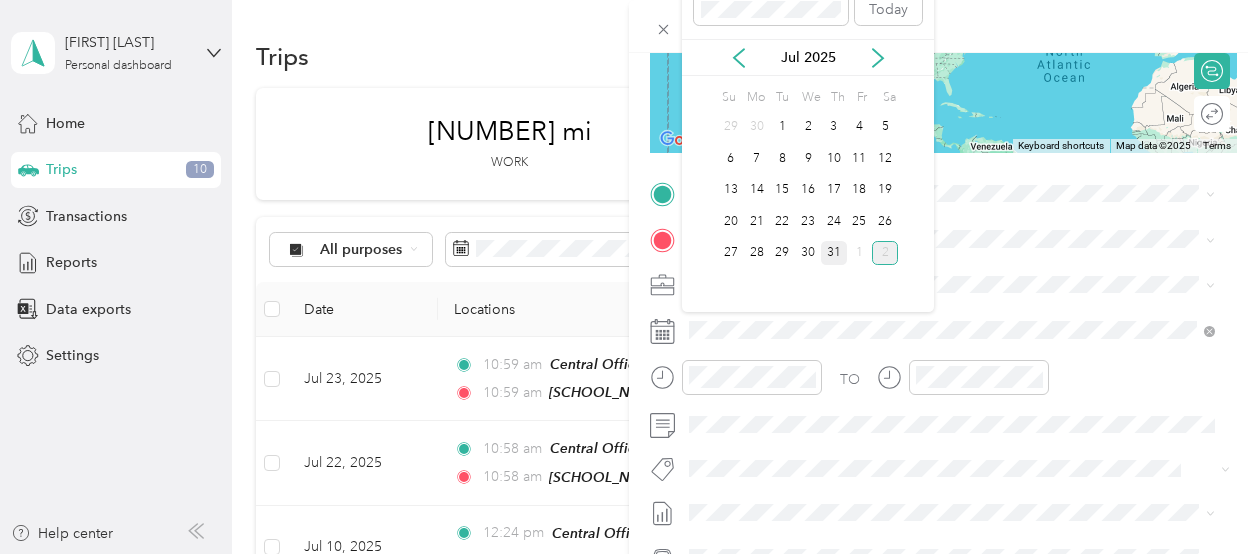 click on "31" at bounding box center (834, 253) 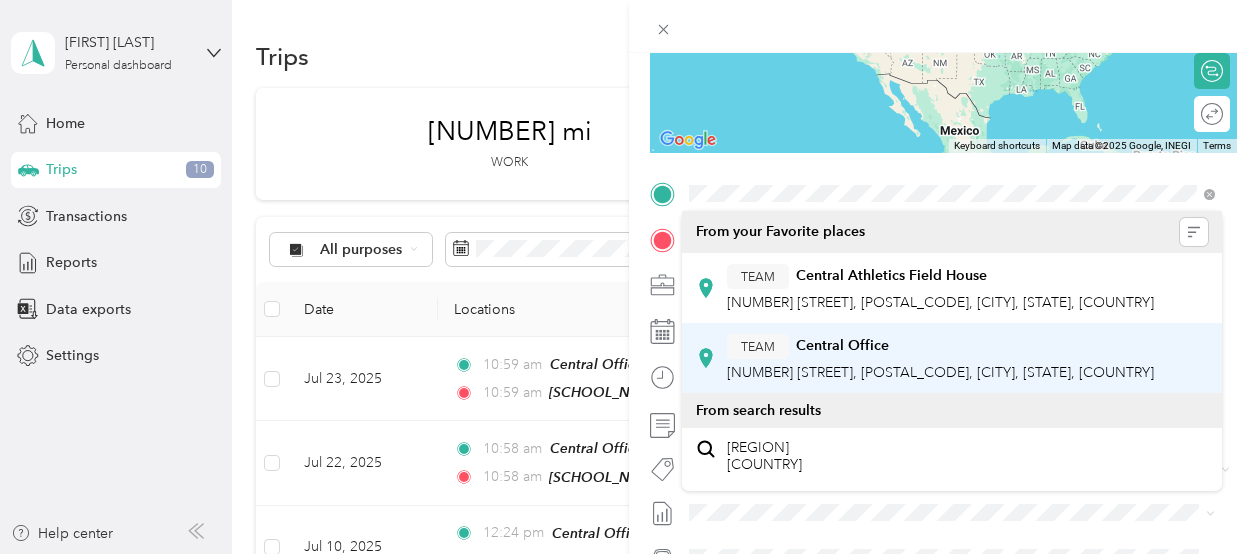 click on "Central Office" at bounding box center [842, 346] 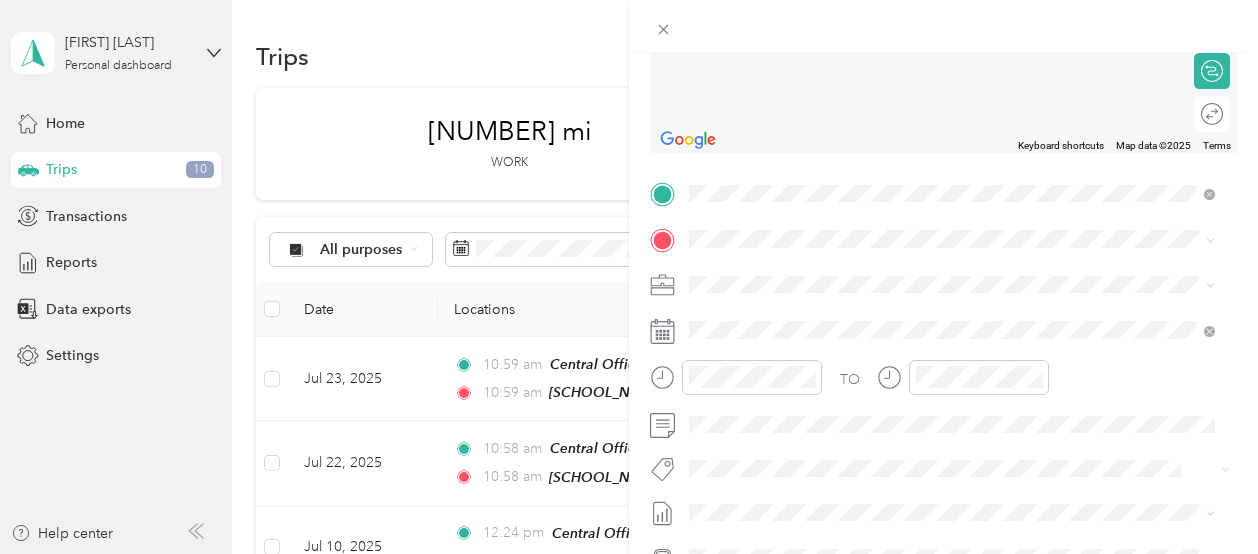 click on "[NUMBER] [STREET], [POSTAL_CODE], [CITY], [STATE], [COUNTRY]" at bounding box center (940, 346) 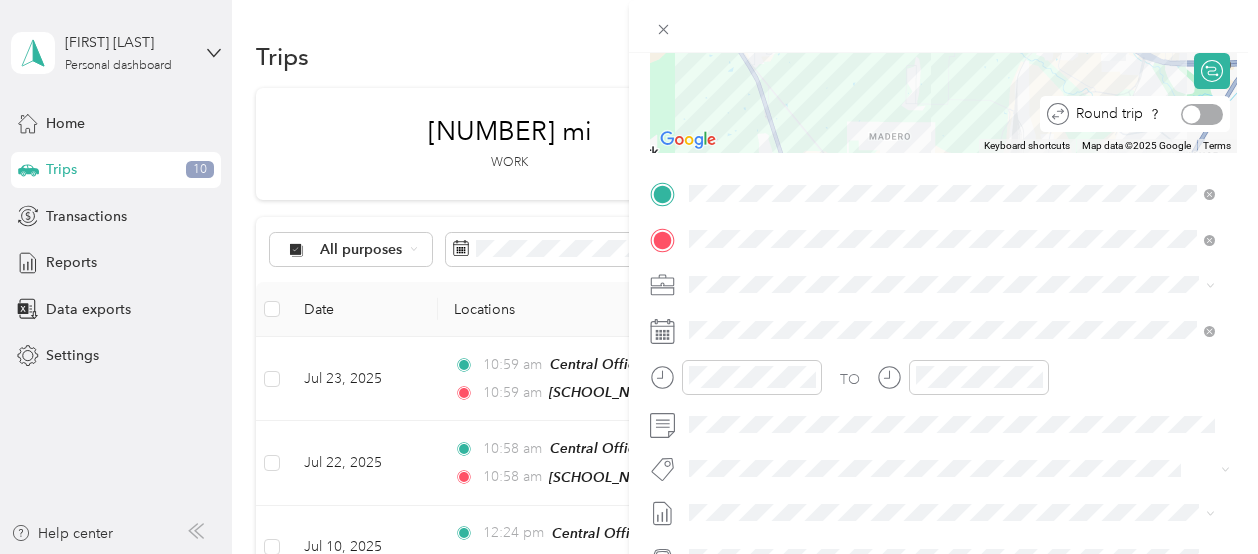 click at bounding box center [1192, 114] 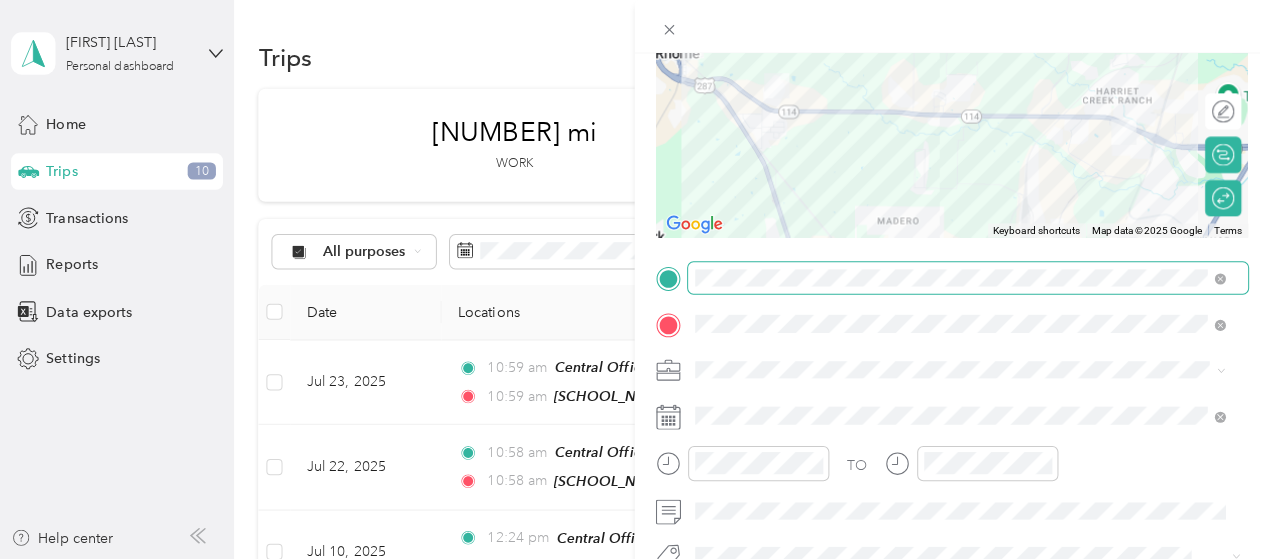 scroll, scrollTop: 200, scrollLeft: 0, axis: vertical 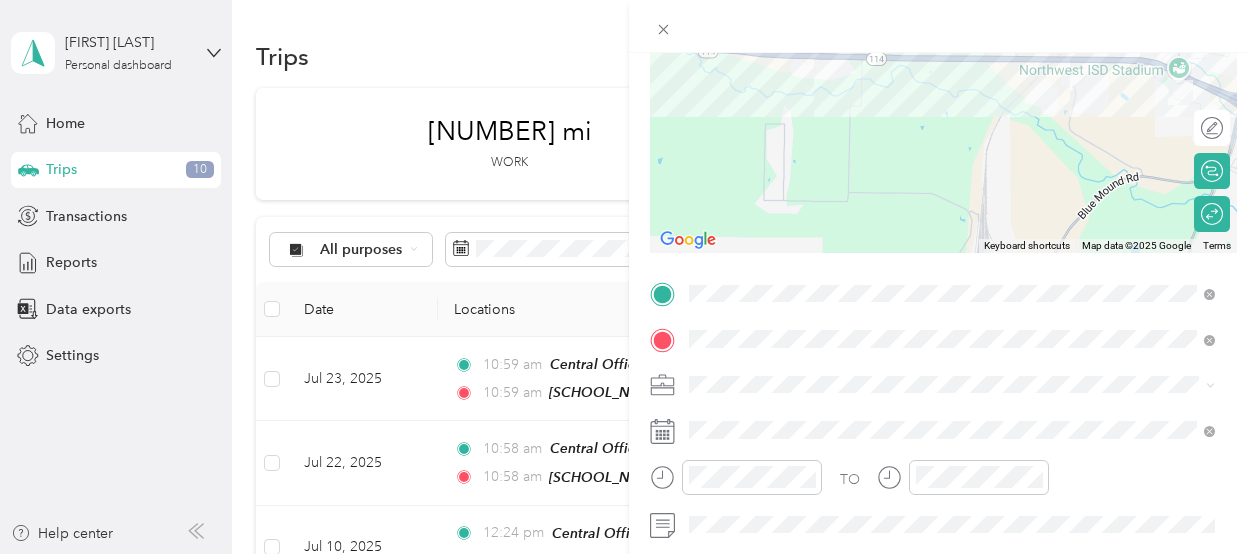 click on "New Trip Save This trip cannot be edited because it is either under review, approved, or paid. Contact your Team Manager to edit it. Miles To navigate the map with touch gestures double-tap and hold your finger on the map, then drag the map. ← Move left → Move right ↑ Move up ↓ Move down + Zoom in - Zoom out Home Jump left by 75% End Jump right by 75% Page Up Jump up by 75% Page Down Jump down by 75% Keyboard shortcuts Map Data Map data ©2025 Google Map data ©2025 Google 1 km  Click to toggle between metric and imperial units Terms Report a map error Edit route Calculate route Round trip TO Add photo" at bounding box center [629, 277] 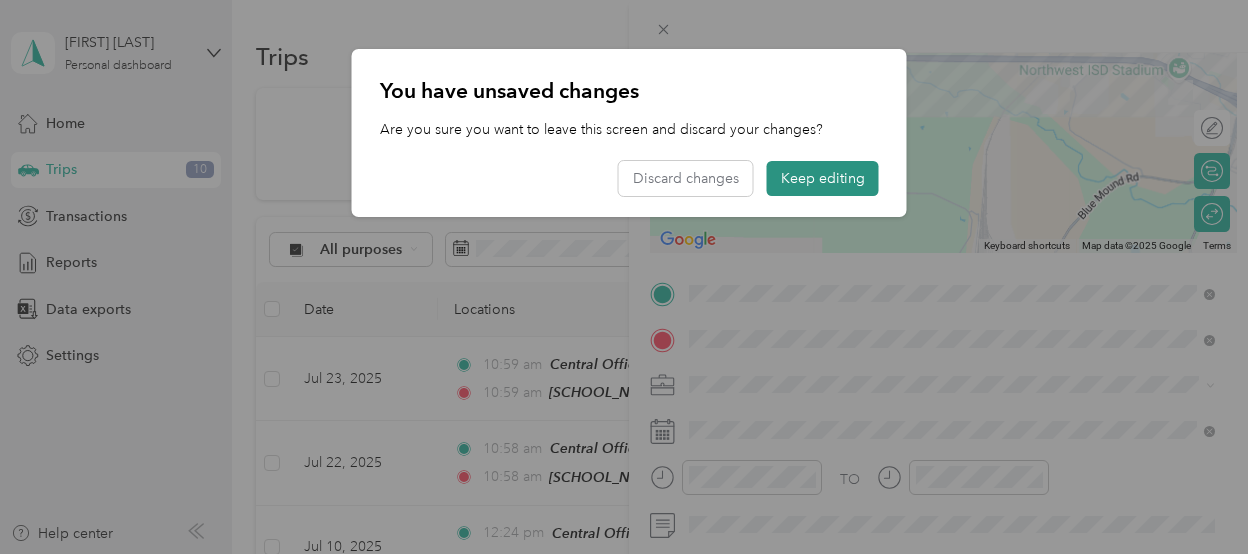 click on "Keep editing" at bounding box center (823, 178) 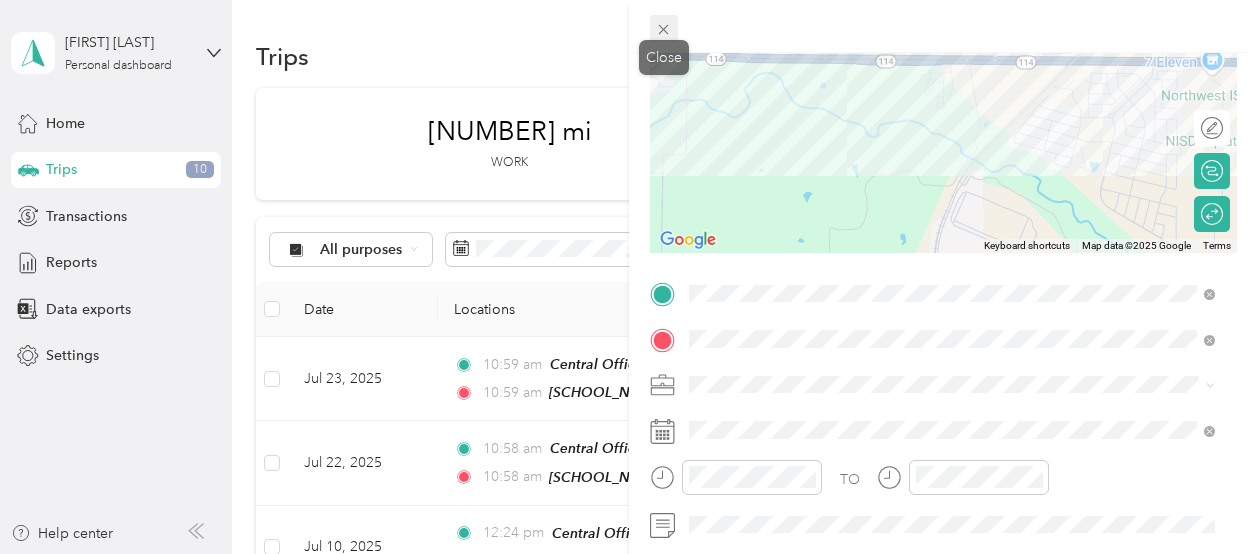 click at bounding box center (664, 29) 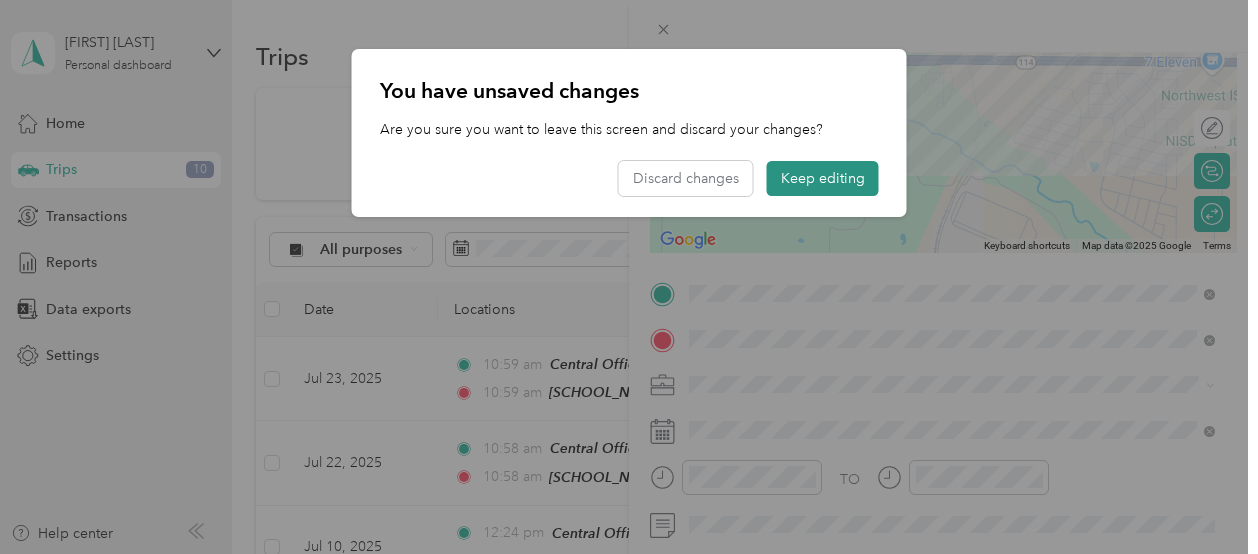click on "Keep editing" at bounding box center [823, 178] 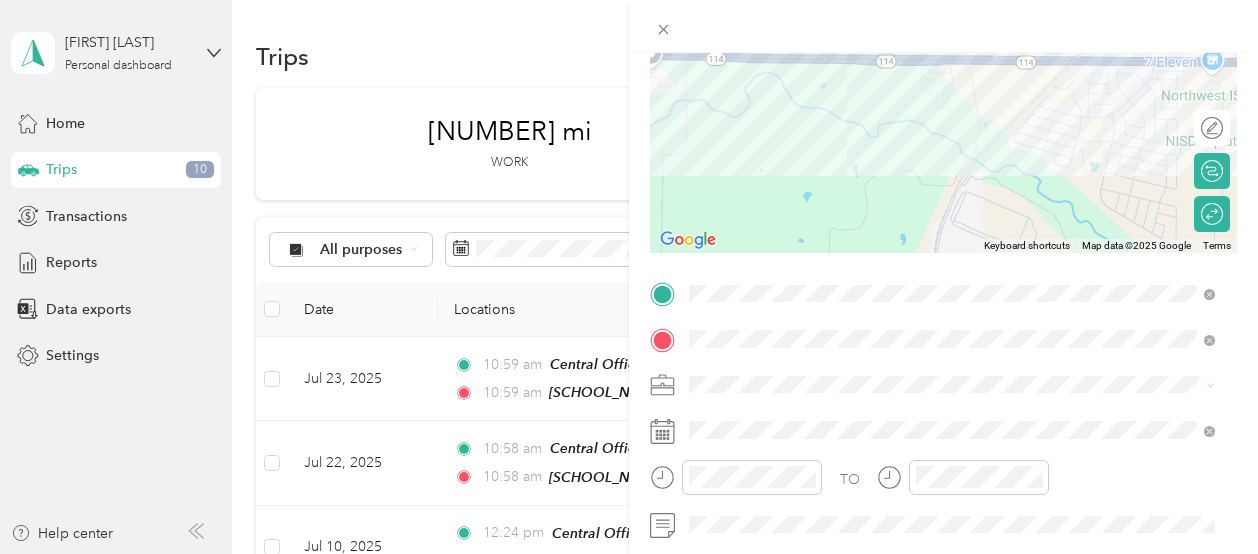 click at bounding box center (943, 26) 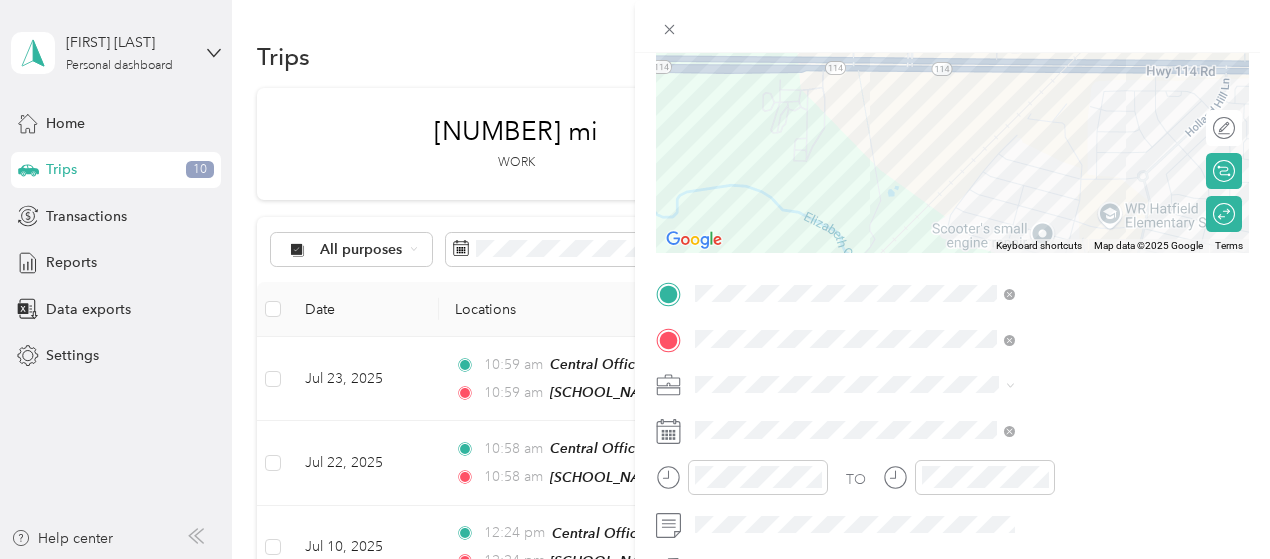 scroll, scrollTop: 0, scrollLeft: 0, axis: both 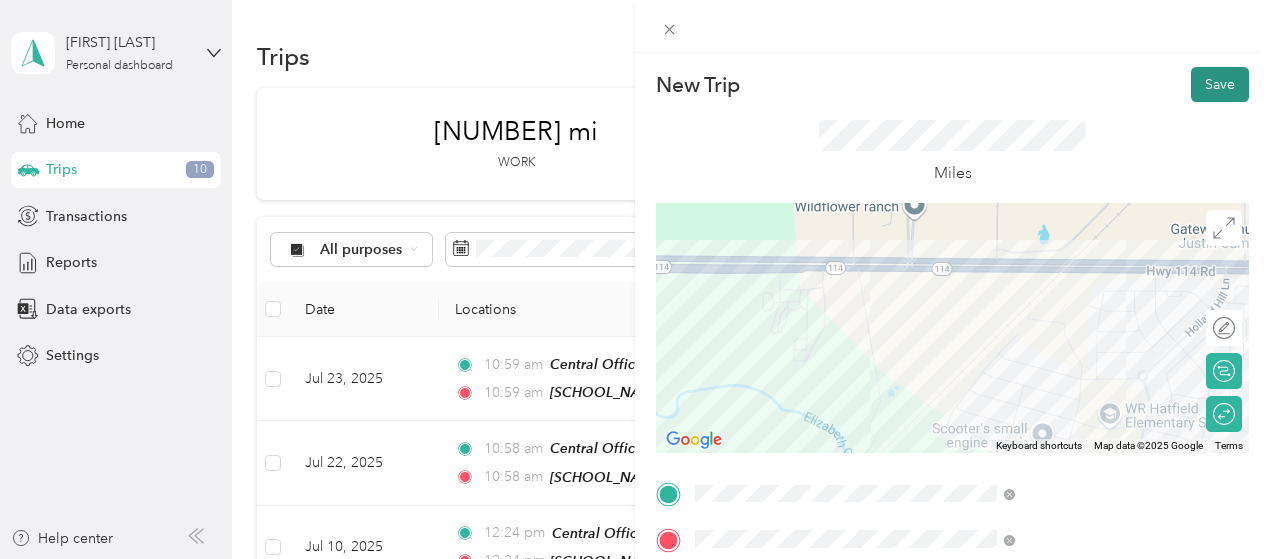 click on "Save" at bounding box center (1220, 84) 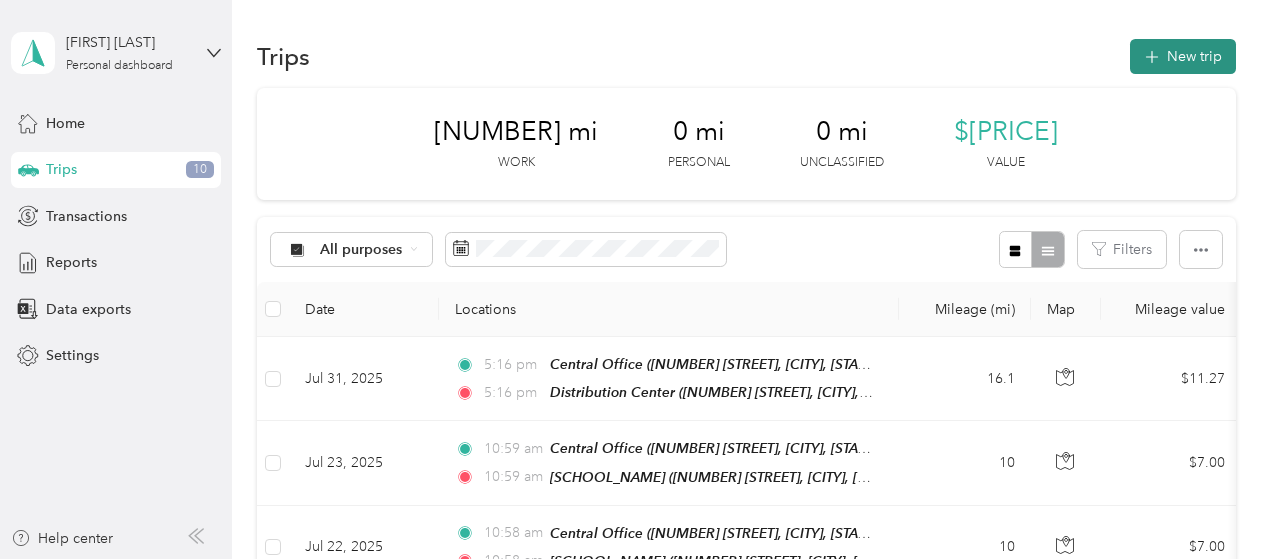 click on "New trip" at bounding box center [1183, 56] 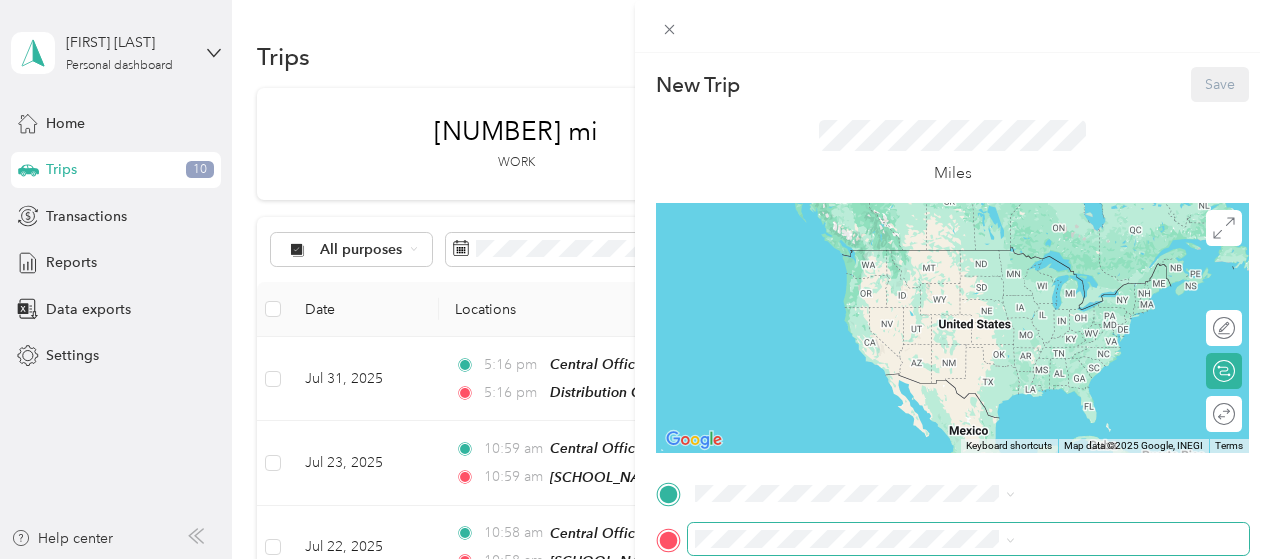 scroll, scrollTop: 100, scrollLeft: 0, axis: vertical 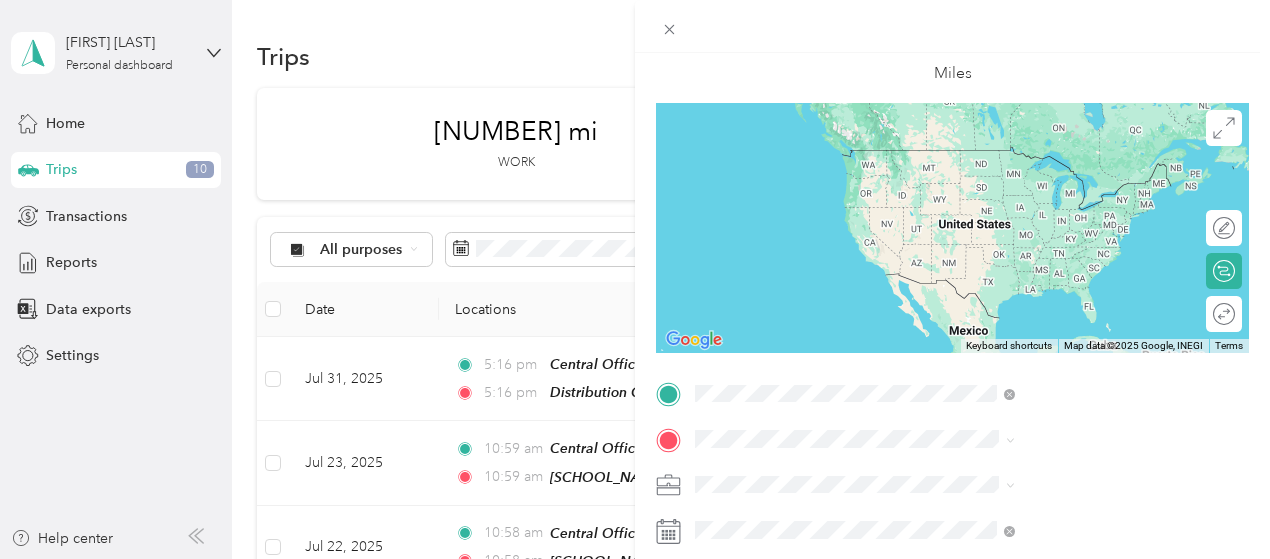 click on "[NUMBER] [STREET], [POSTAL_CODE], [CITY], [STATE], [COUNTRY]" at bounding box center (1067, 288) 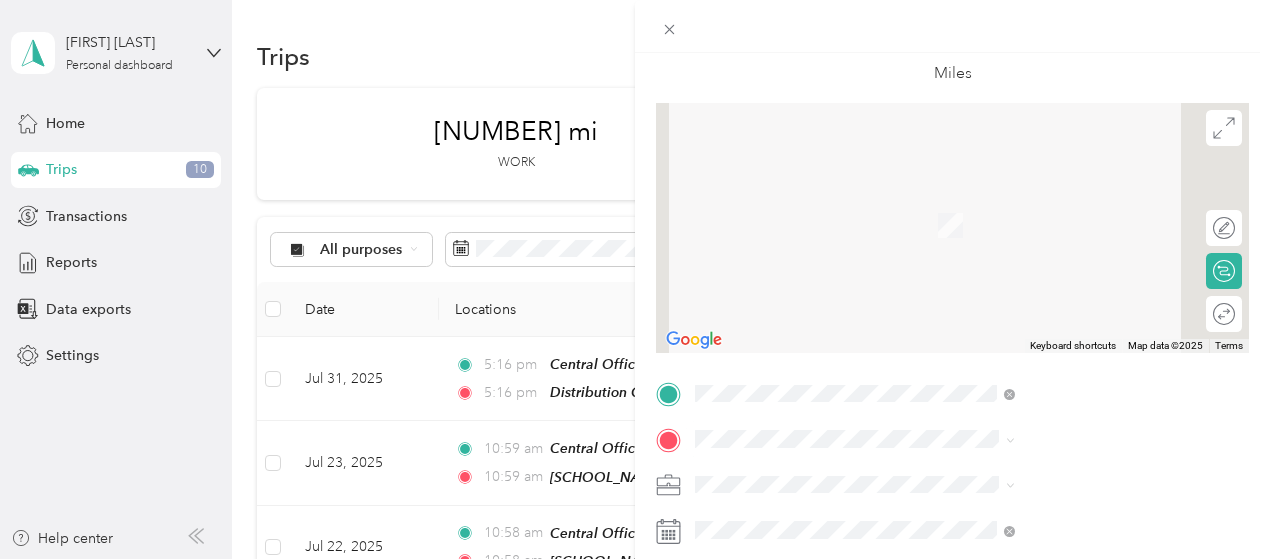 click on "[NUMBER] [STREET], [POSTAL_CODE], [CITY], [STATE], [COUNTRY]" at bounding box center [1067, 235] 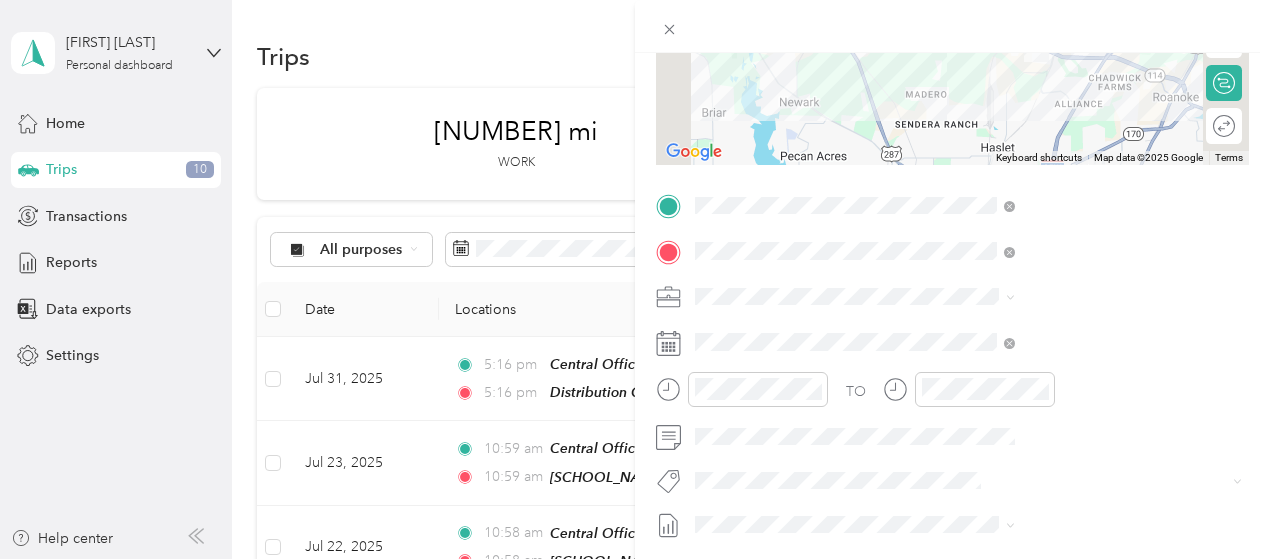 scroll, scrollTop: 400, scrollLeft: 0, axis: vertical 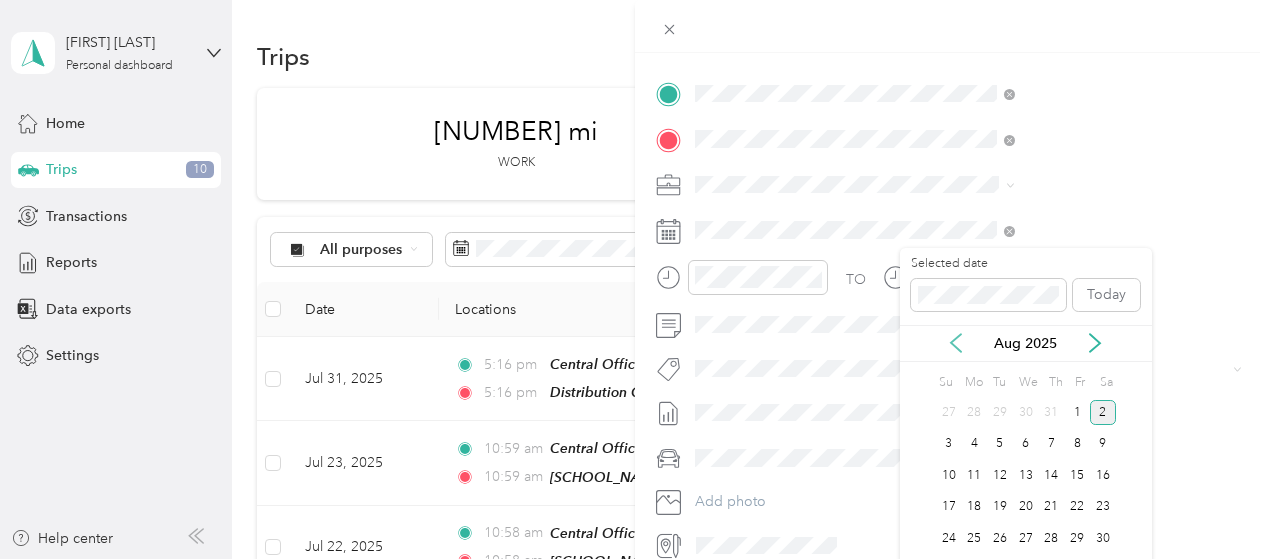click 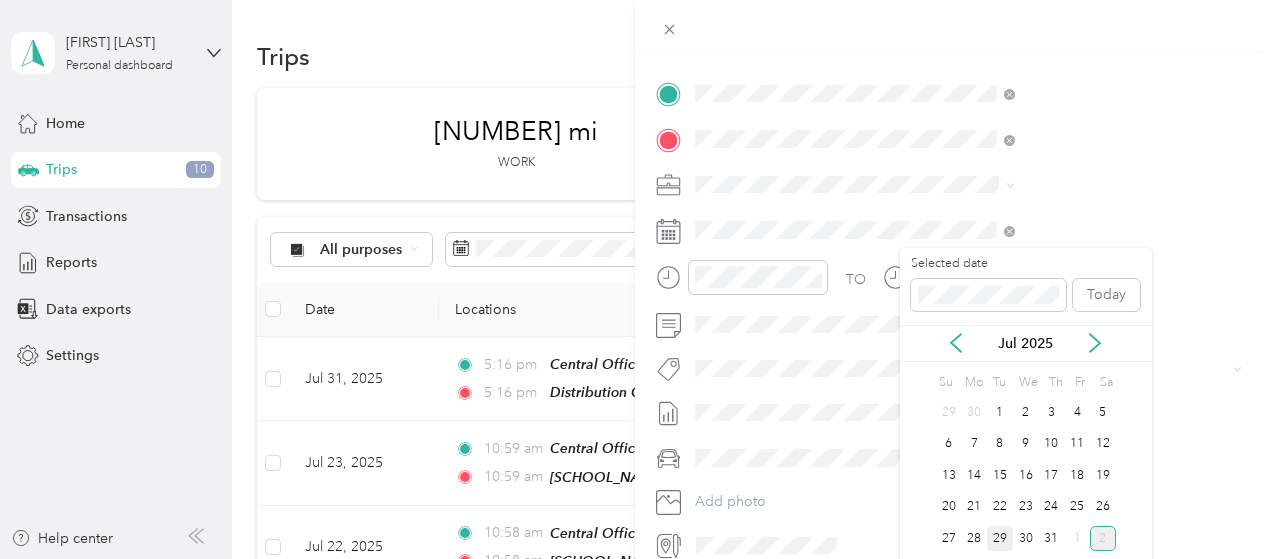 click on "29" at bounding box center [1000, 538] 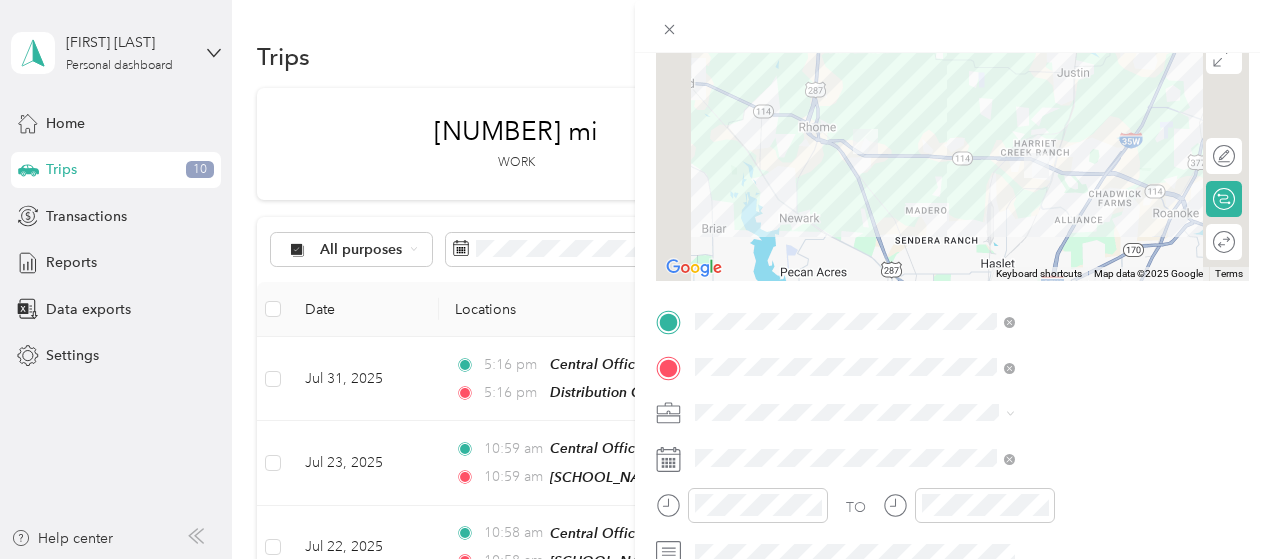 scroll, scrollTop: 100, scrollLeft: 0, axis: vertical 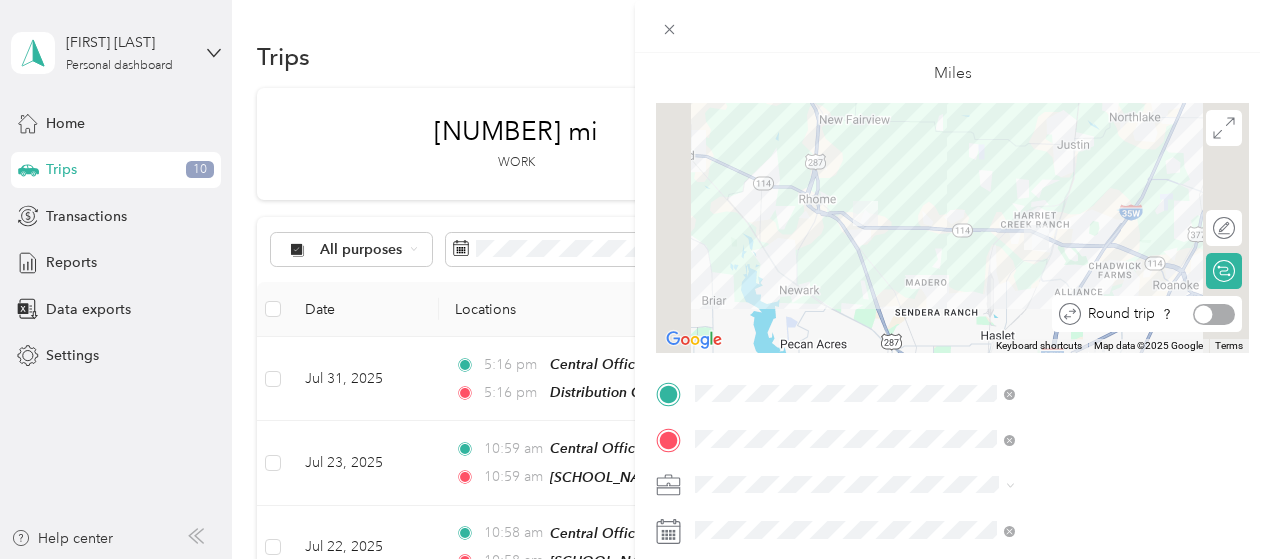 click at bounding box center [1204, 314] 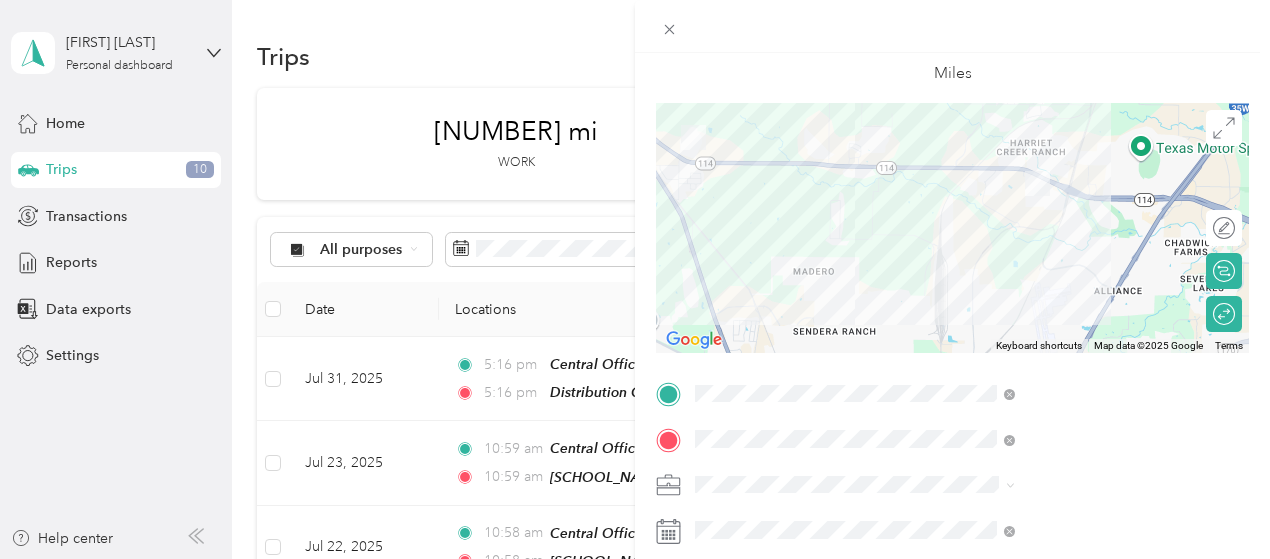 scroll, scrollTop: 0, scrollLeft: 0, axis: both 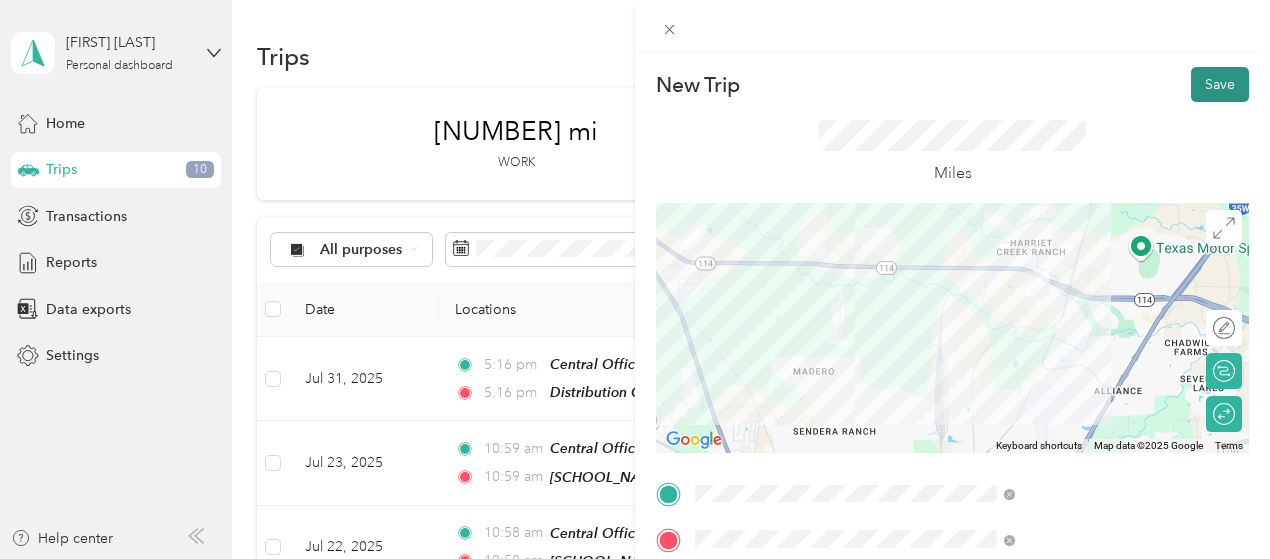 click on "Save" at bounding box center (1220, 84) 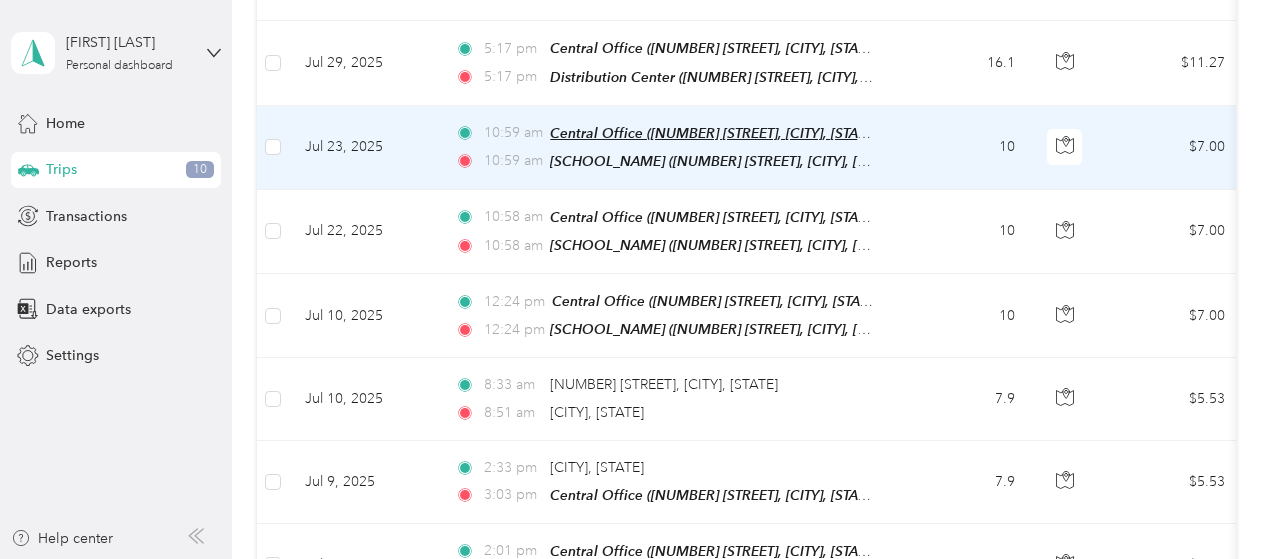 scroll, scrollTop: 300, scrollLeft: 0, axis: vertical 